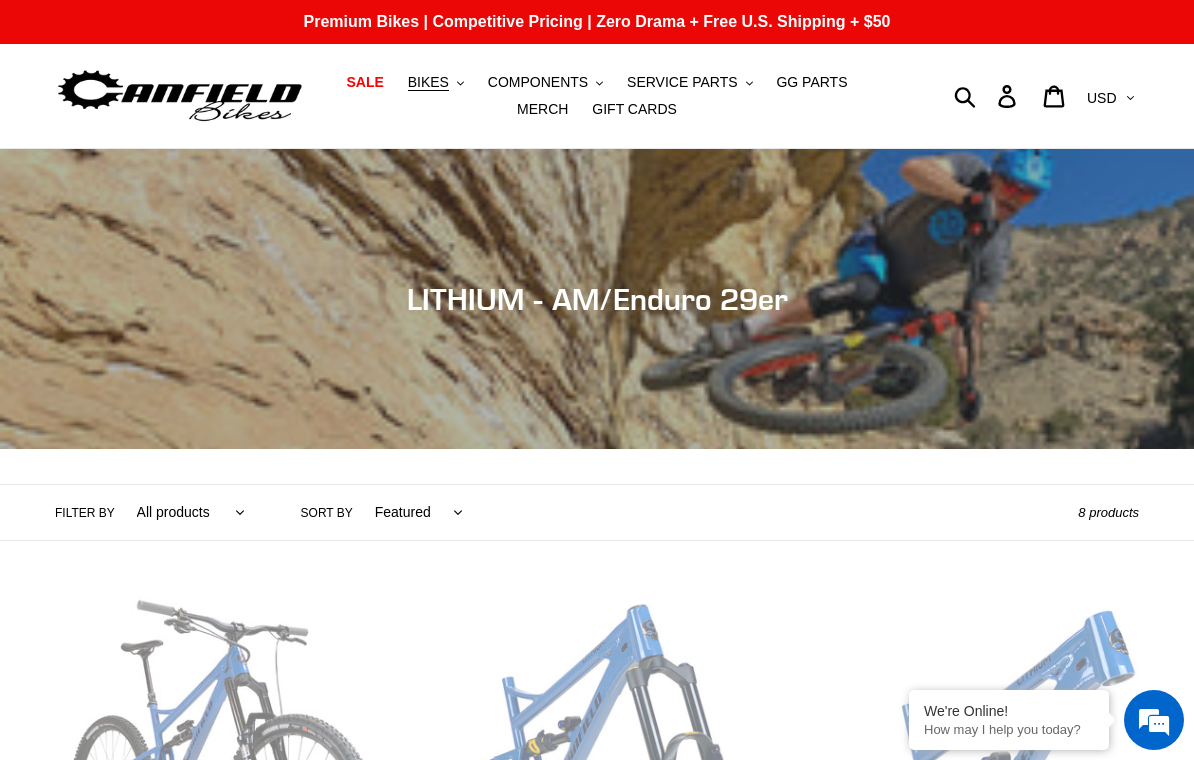 scroll, scrollTop: 0, scrollLeft: 0, axis: both 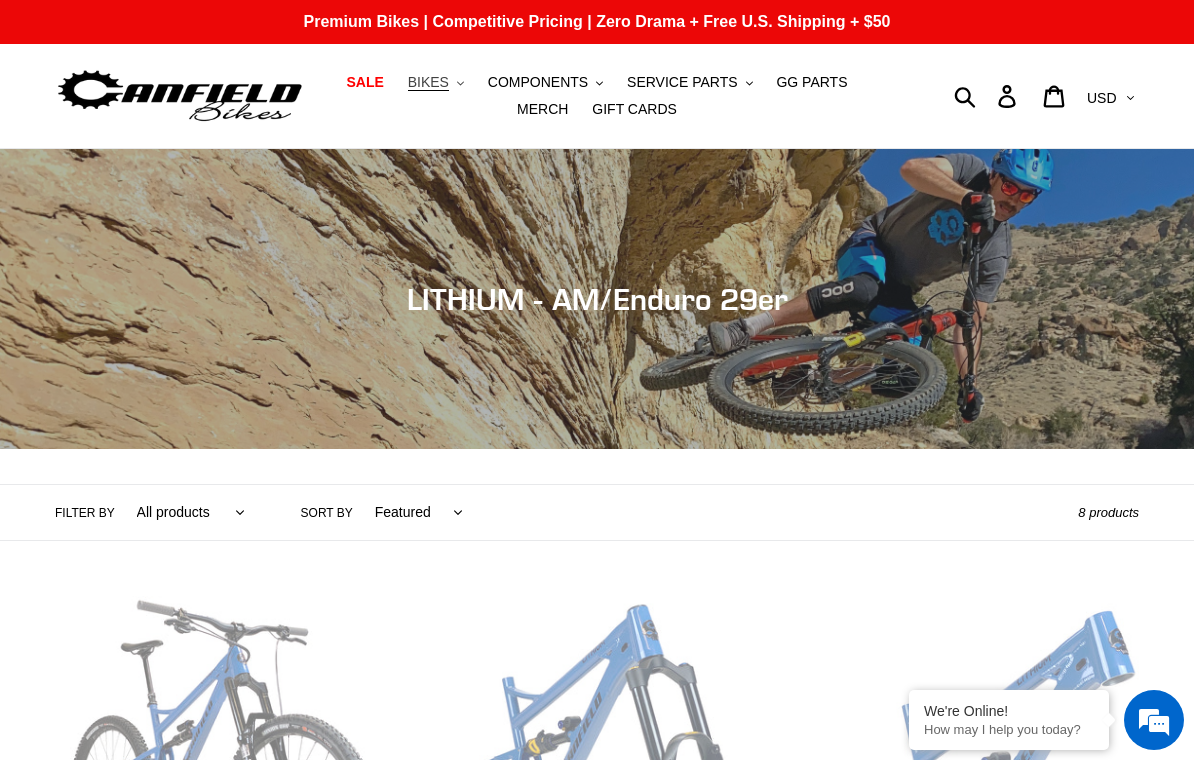 click on "BIKES .cls-1{fill:#231f20}" at bounding box center [436, 82] 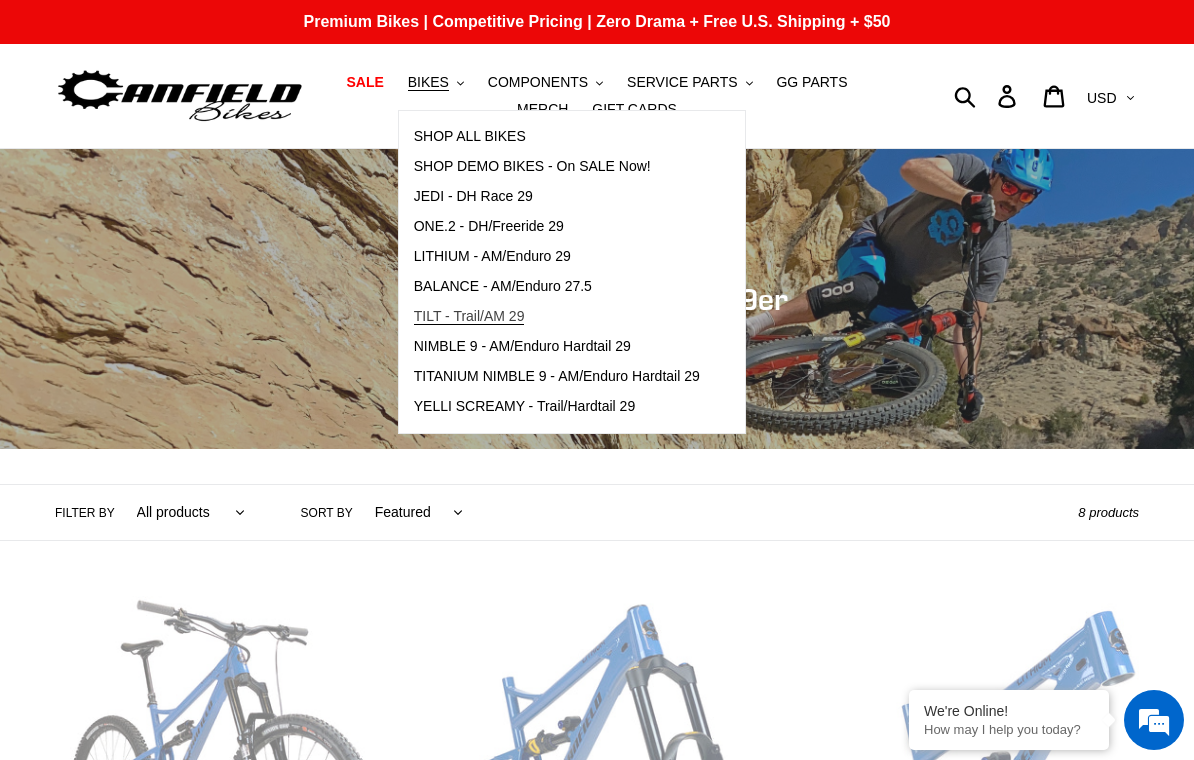 click on "TILT - Trail/AM 29" at bounding box center [557, 317] 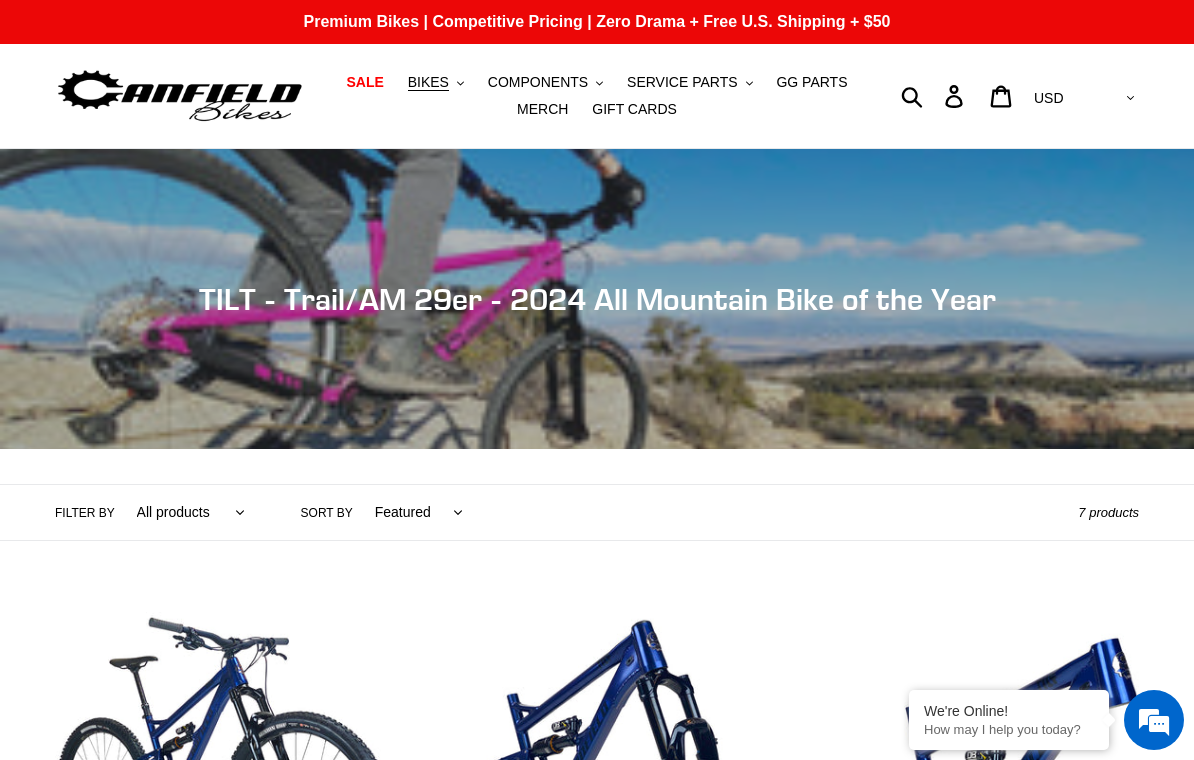 scroll, scrollTop: 0, scrollLeft: 0, axis: both 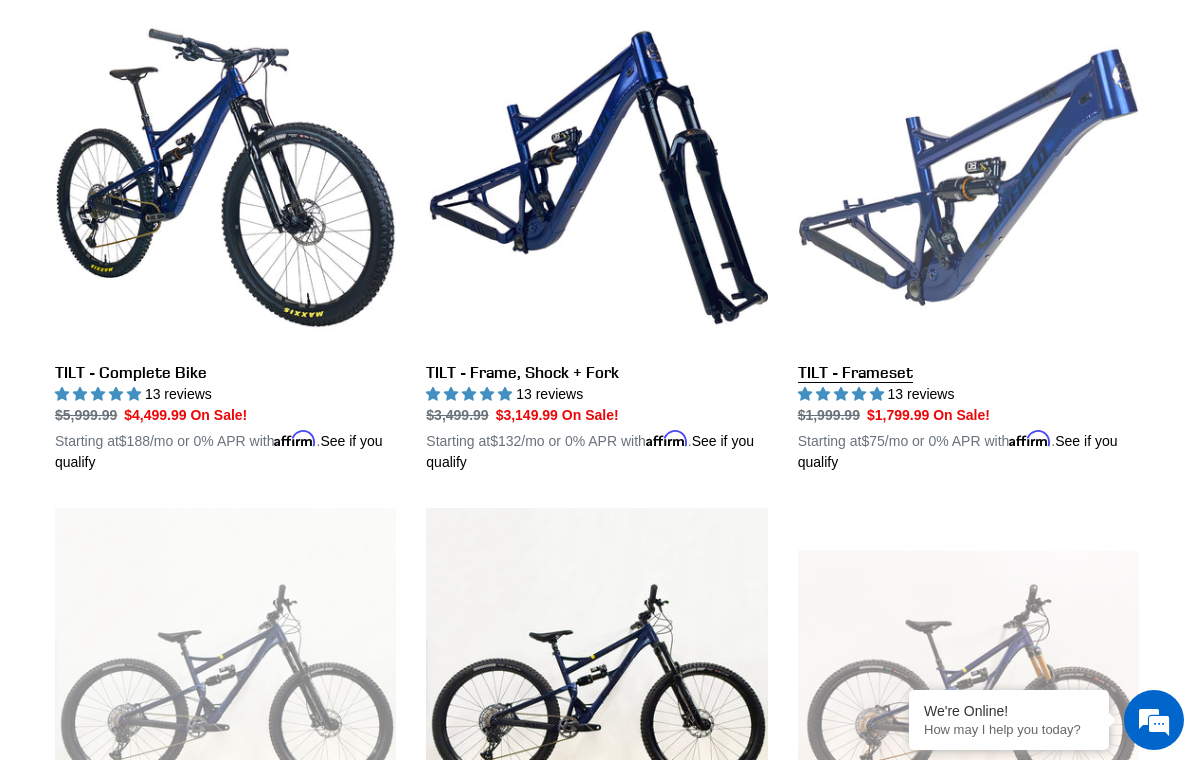 click on "TILT - Frameset" at bounding box center (968, 240) 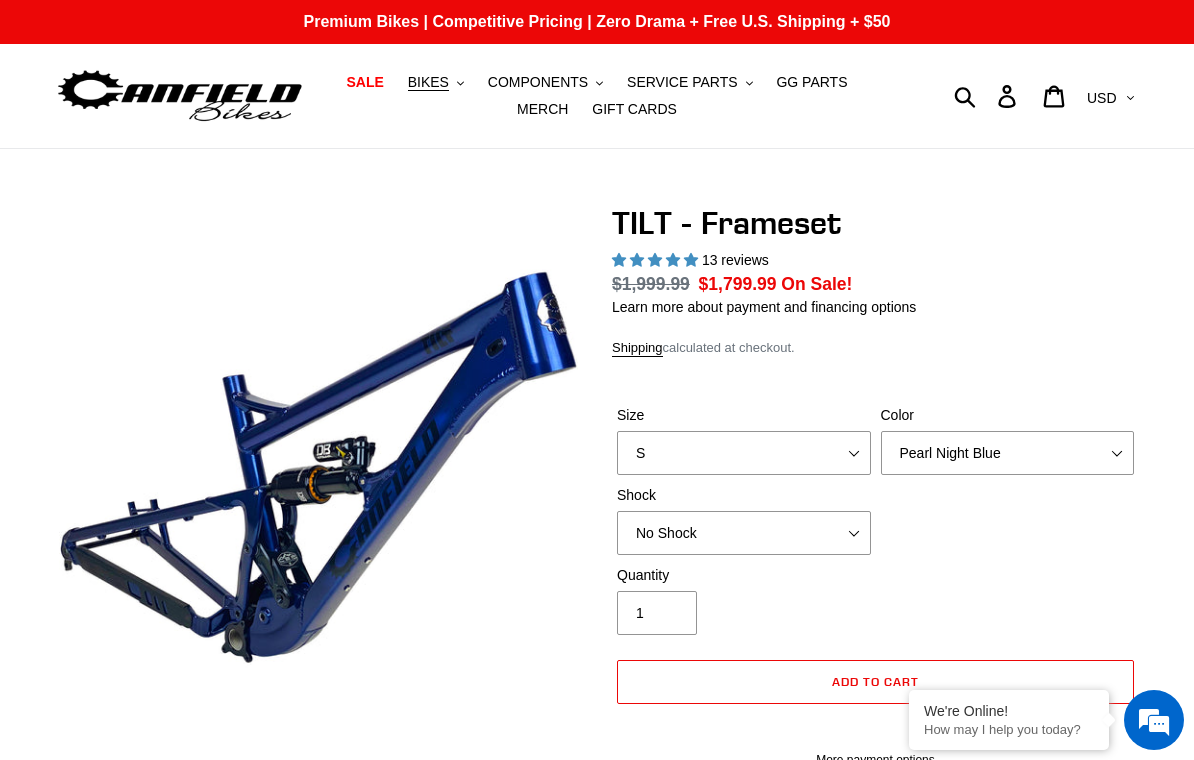scroll, scrollTop: 0, scrollLeft: 0, axis: both 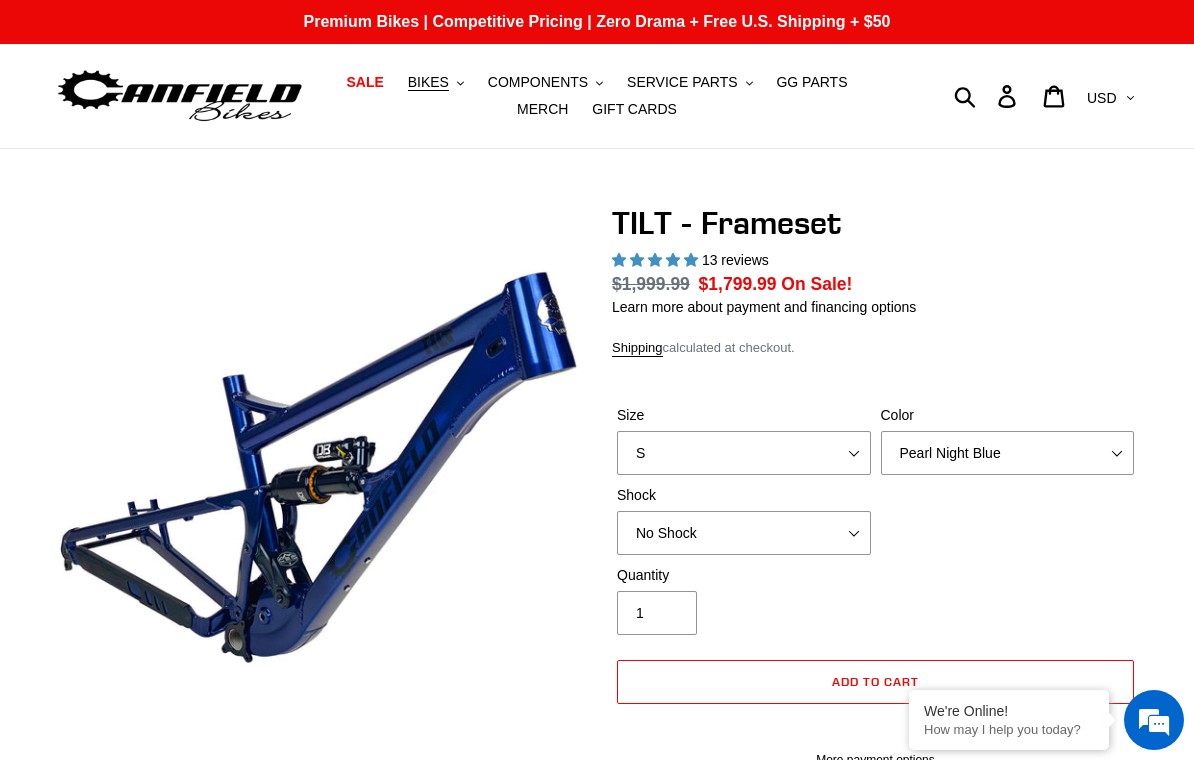 select on "highest-rating" 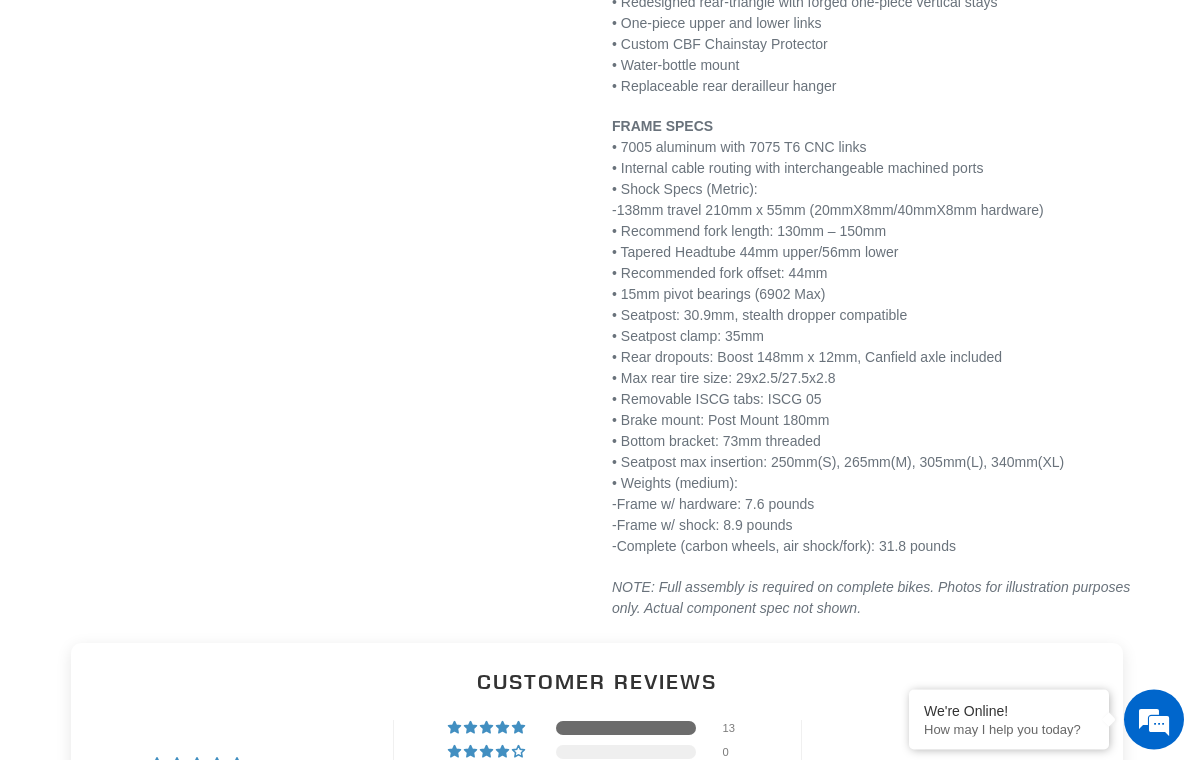 scroll, scrollTop: 2647, scrollLeft: 0, axis: vertical 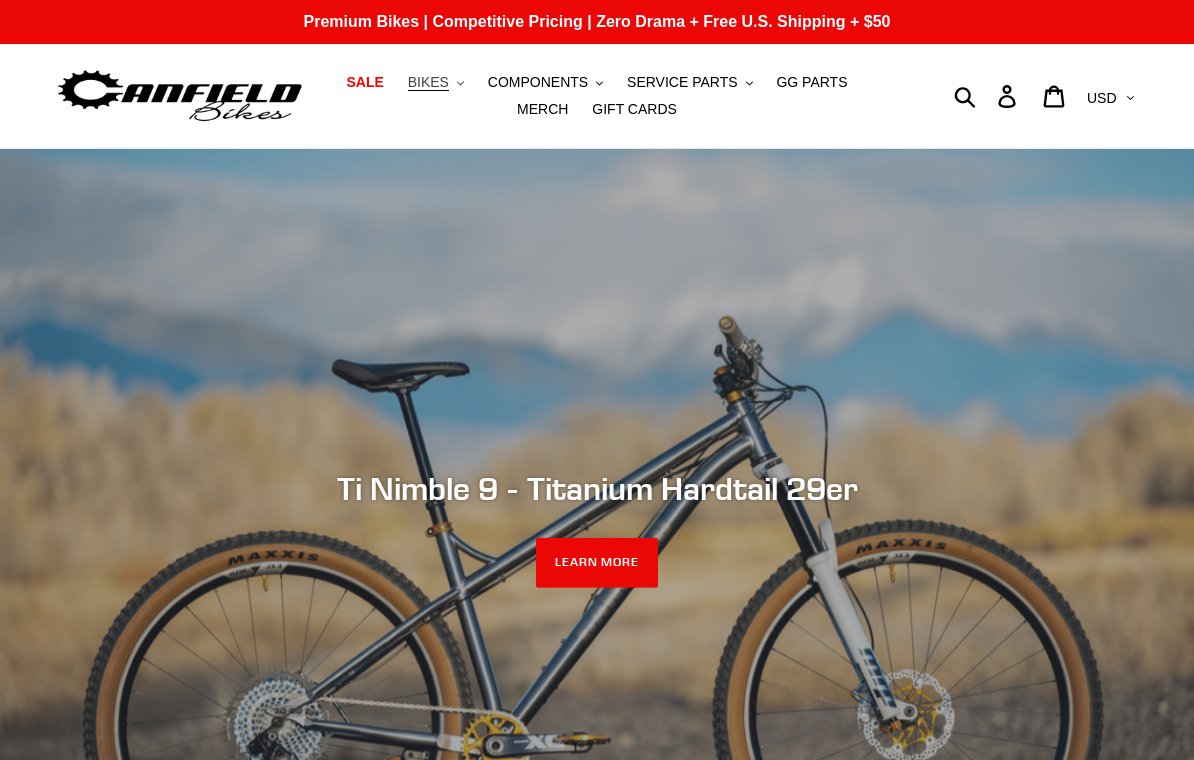 click on "BIKES .cls-1{fill:#231f20}" at bounding box center (436, 82) 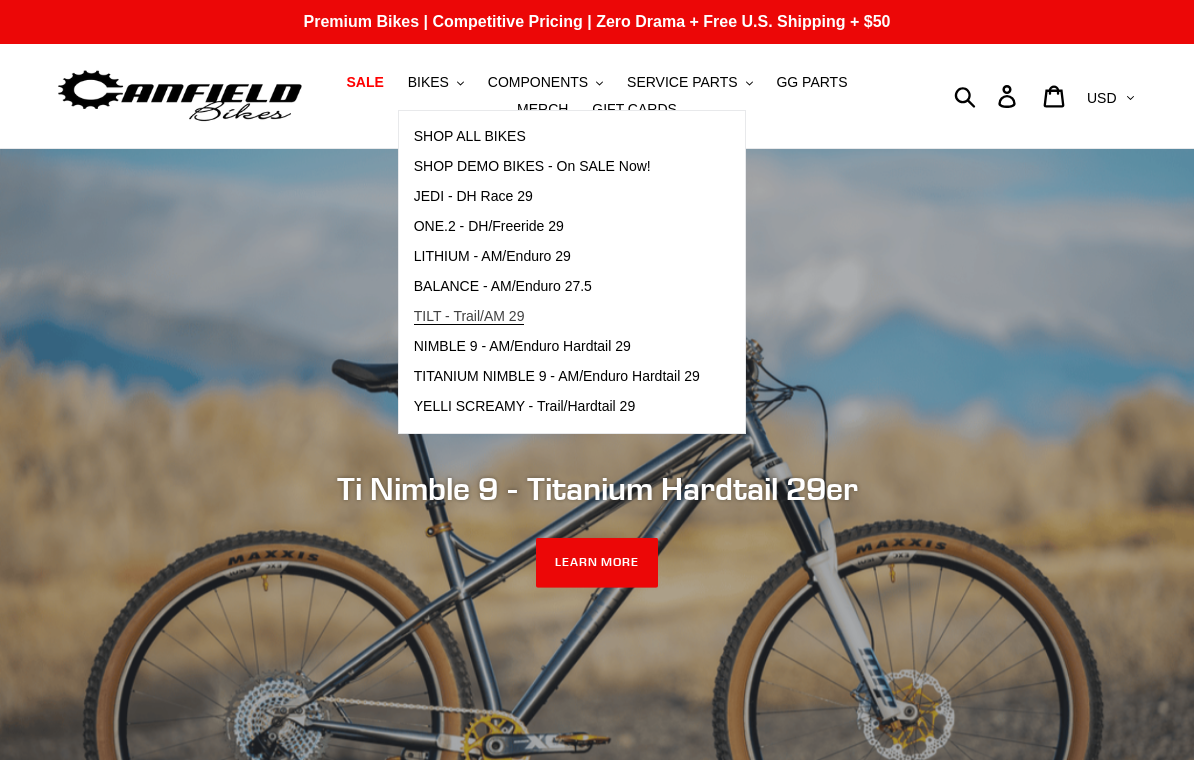 click on "TILT - Trail/AM 29" at bounding box center (469, 316) 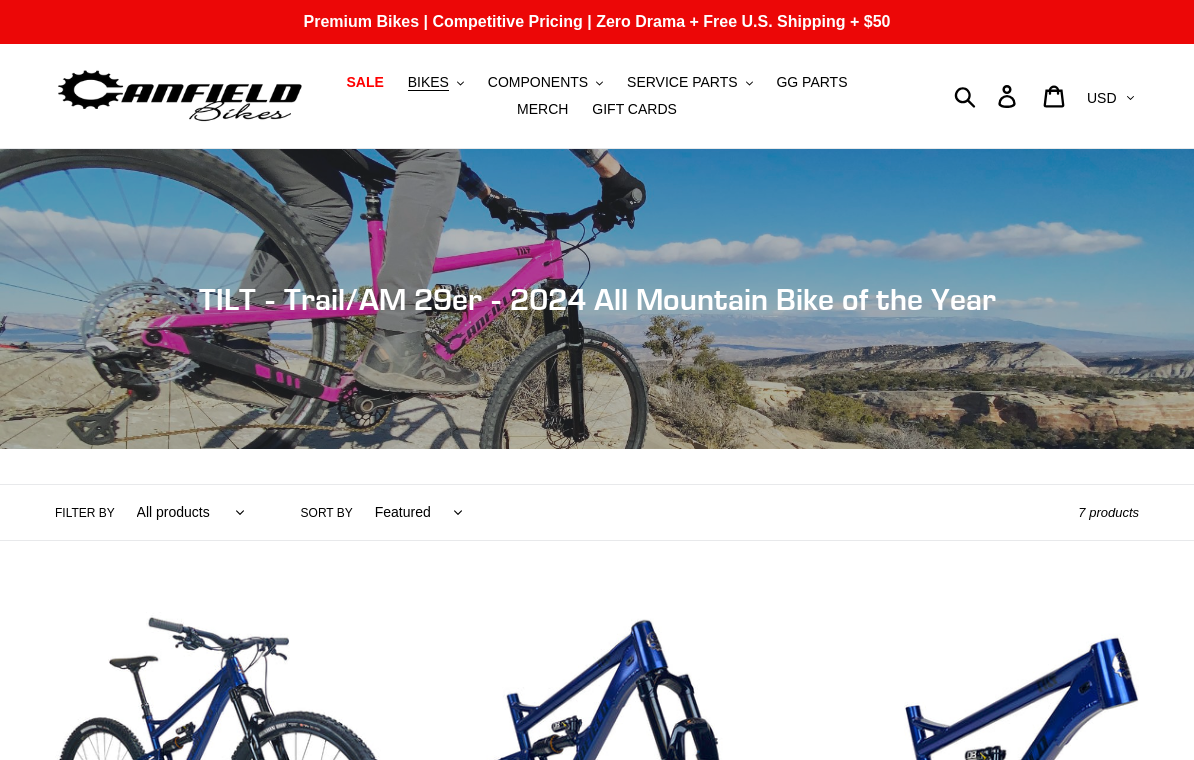scroll, scrollTop: 0, scrollLeft: 0, axis: both 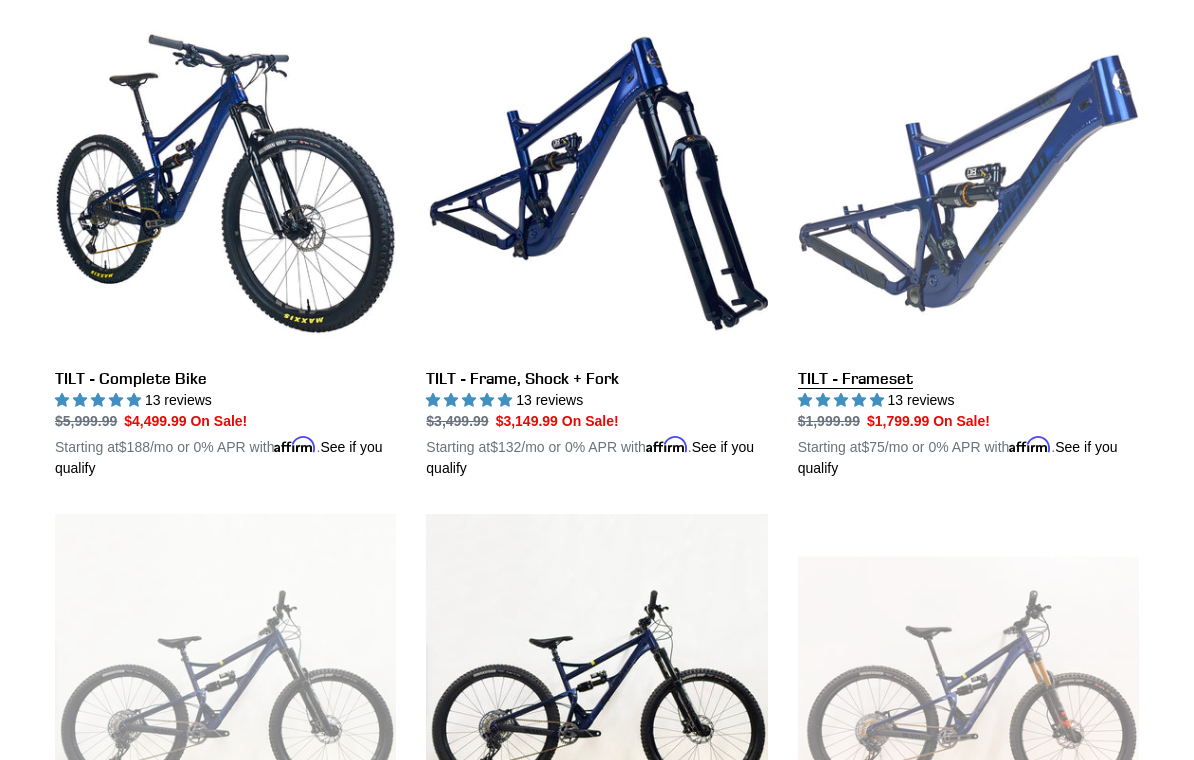 click on "TILT - Frameset" at bounding box center [968, 246] 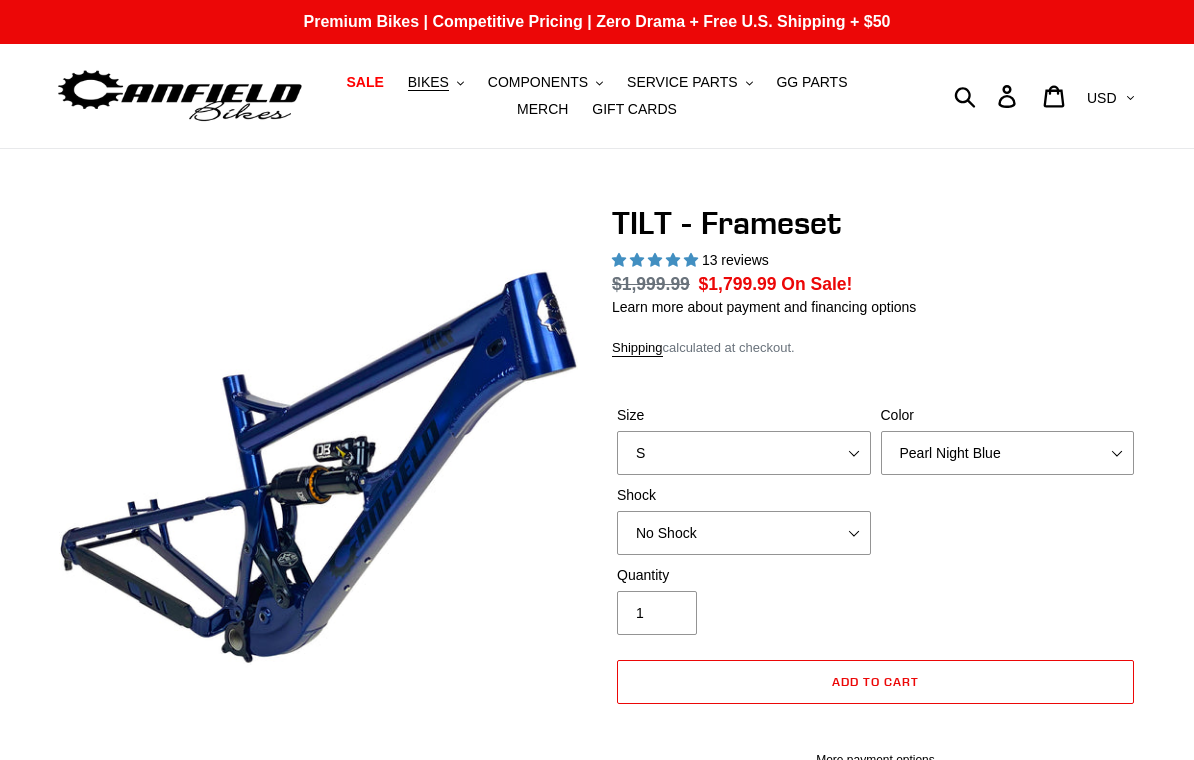 scroll, scrollTop: 0, scrollLeft: 0, axis: both 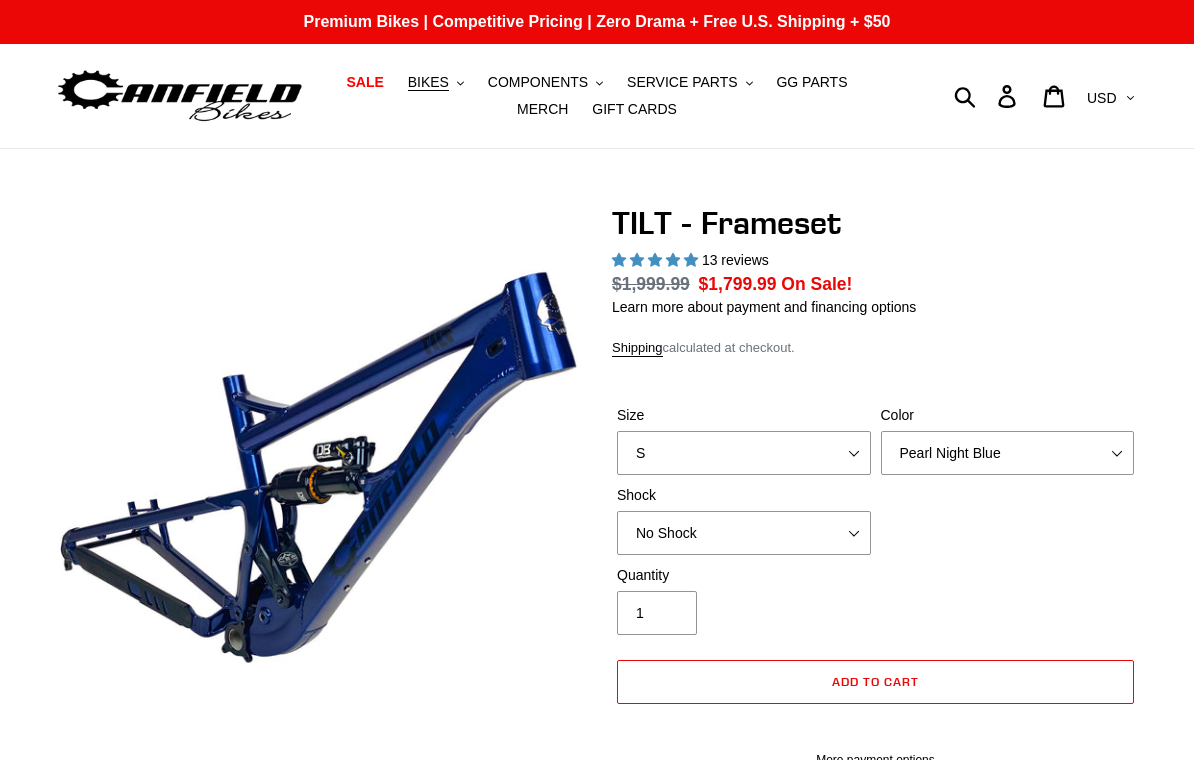 select on "highest-rating" 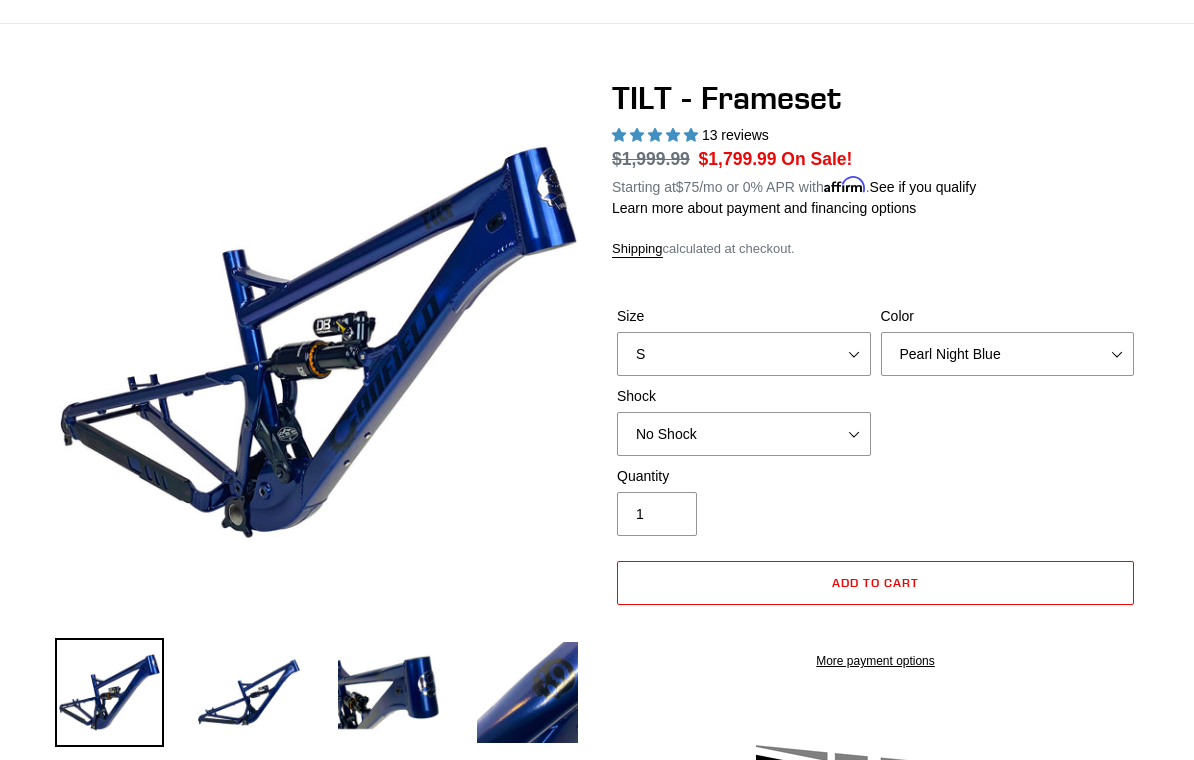 scroll, scrollTop: 126, scrollLeft: 0, axis: vertical 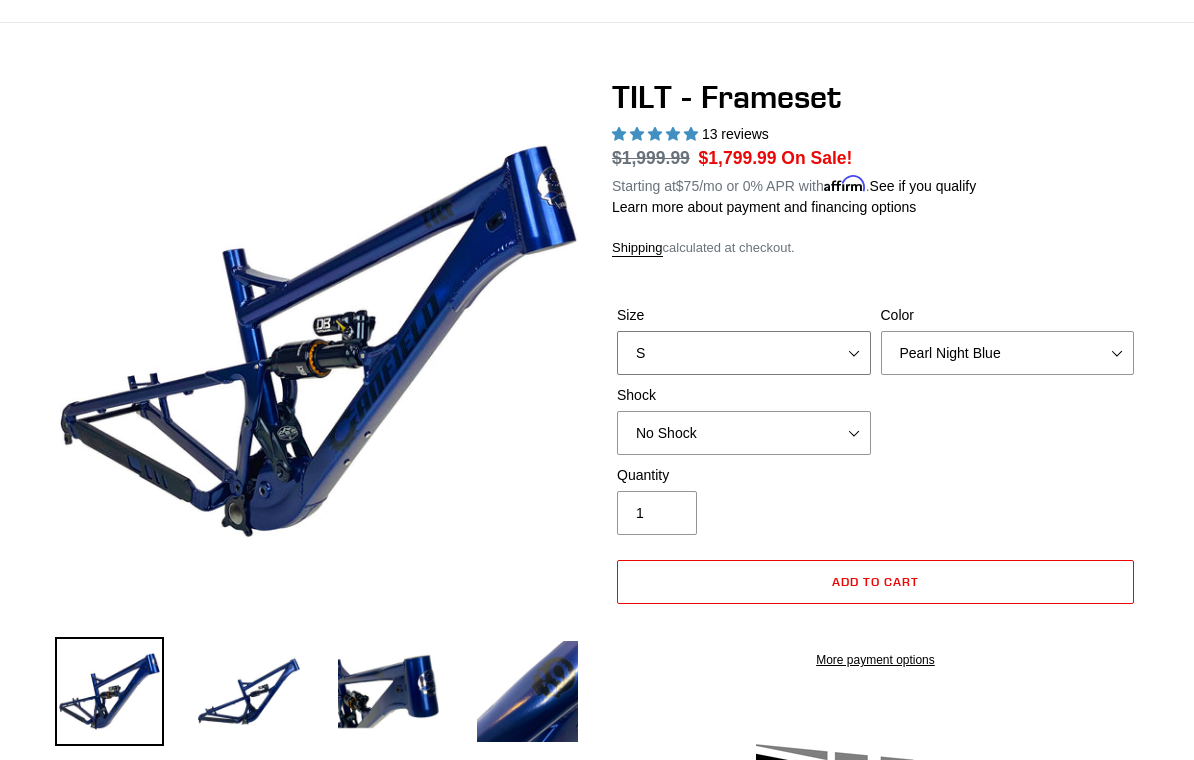 click on "S
M
L
XL" at bounding box center (744, 353) 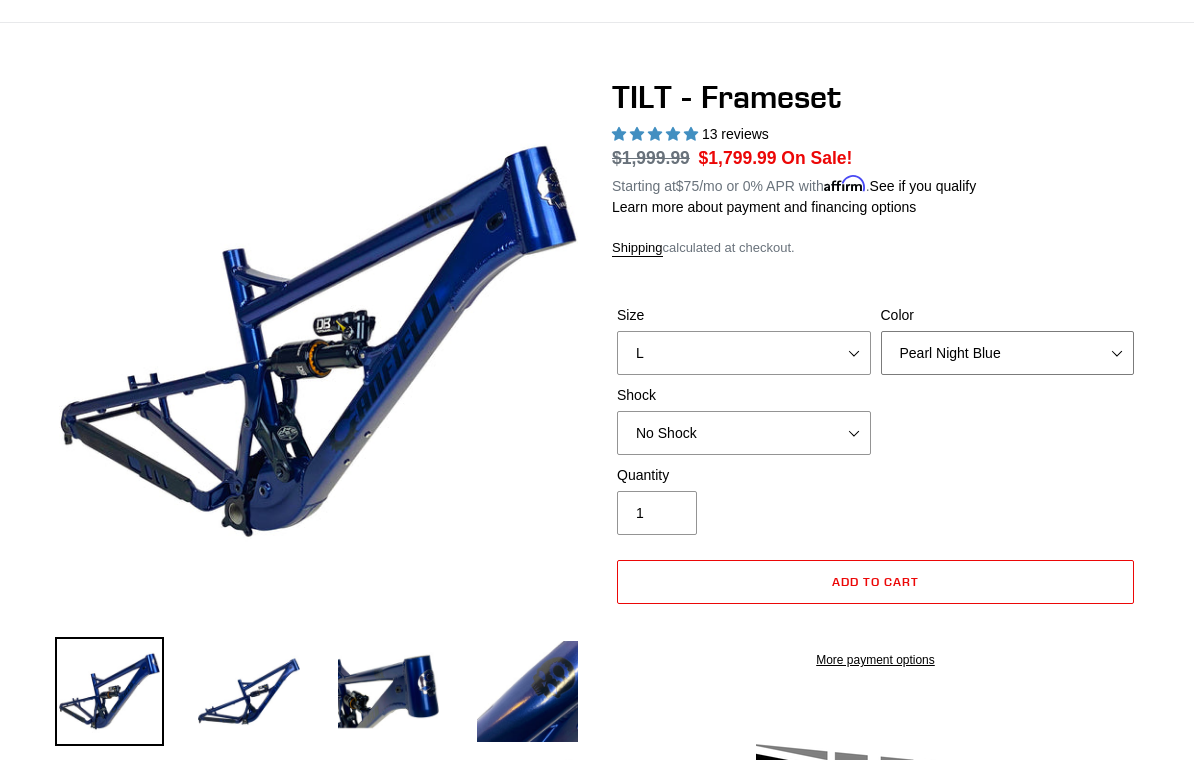 click on "Pearl Night Blue
Stealth Silver" at bounding box center (1008, 353) 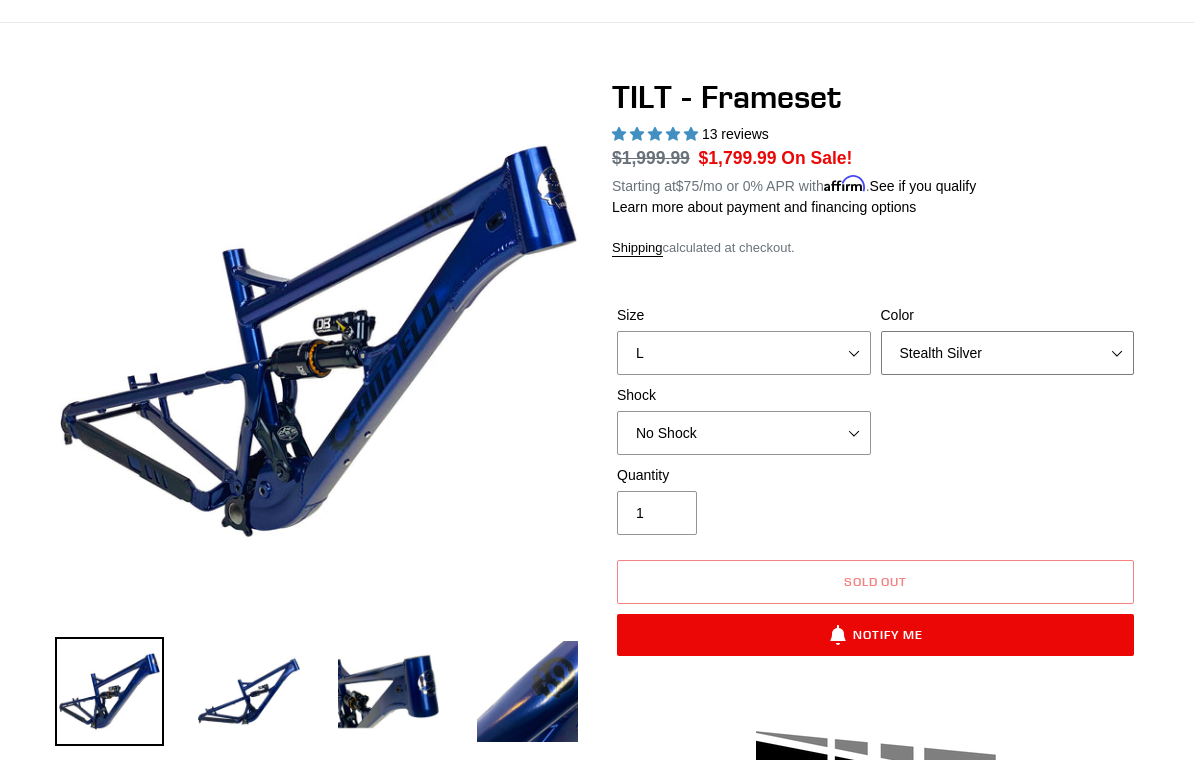 click on "Pearl Night Blue
Stealth Silver" at bounding box center [1008, 353] 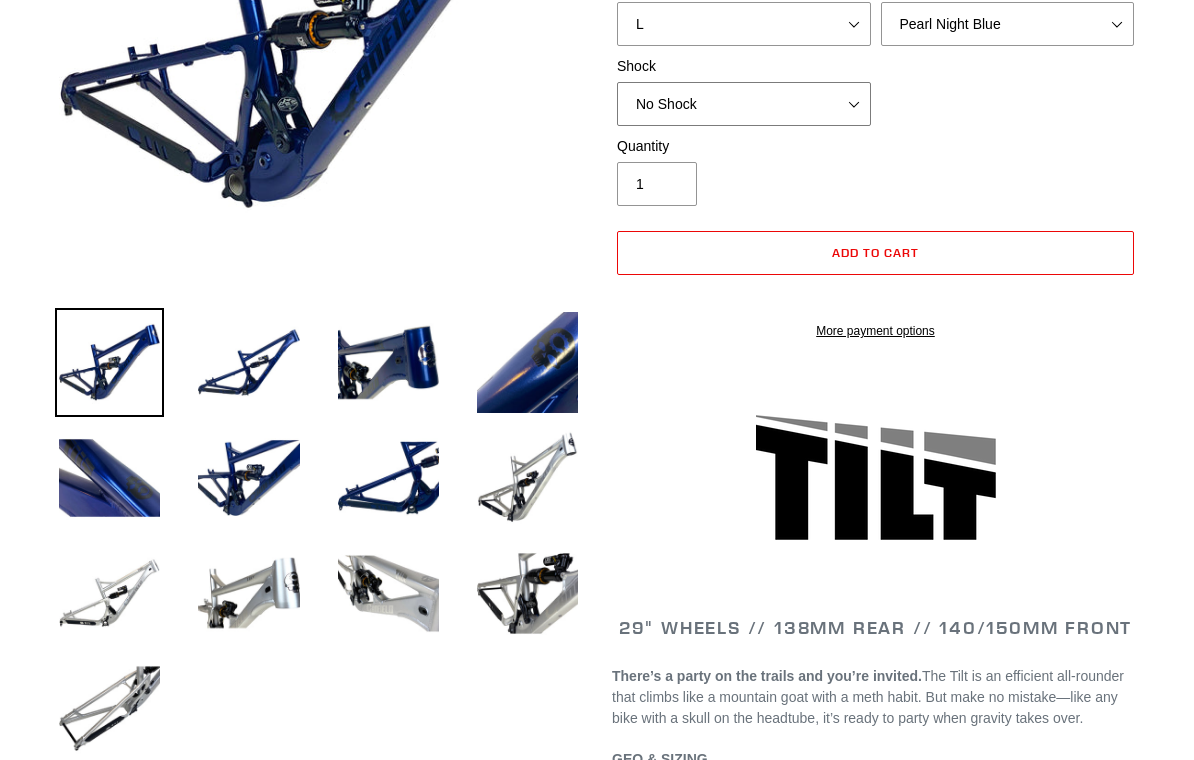 click on "No Shock
Cane Creek DB Kitsuma Air
RockShox Deluxe Ultimate
Fox FLOAT X
EXT Storia Lok V3" at bounding box center (744, 105) 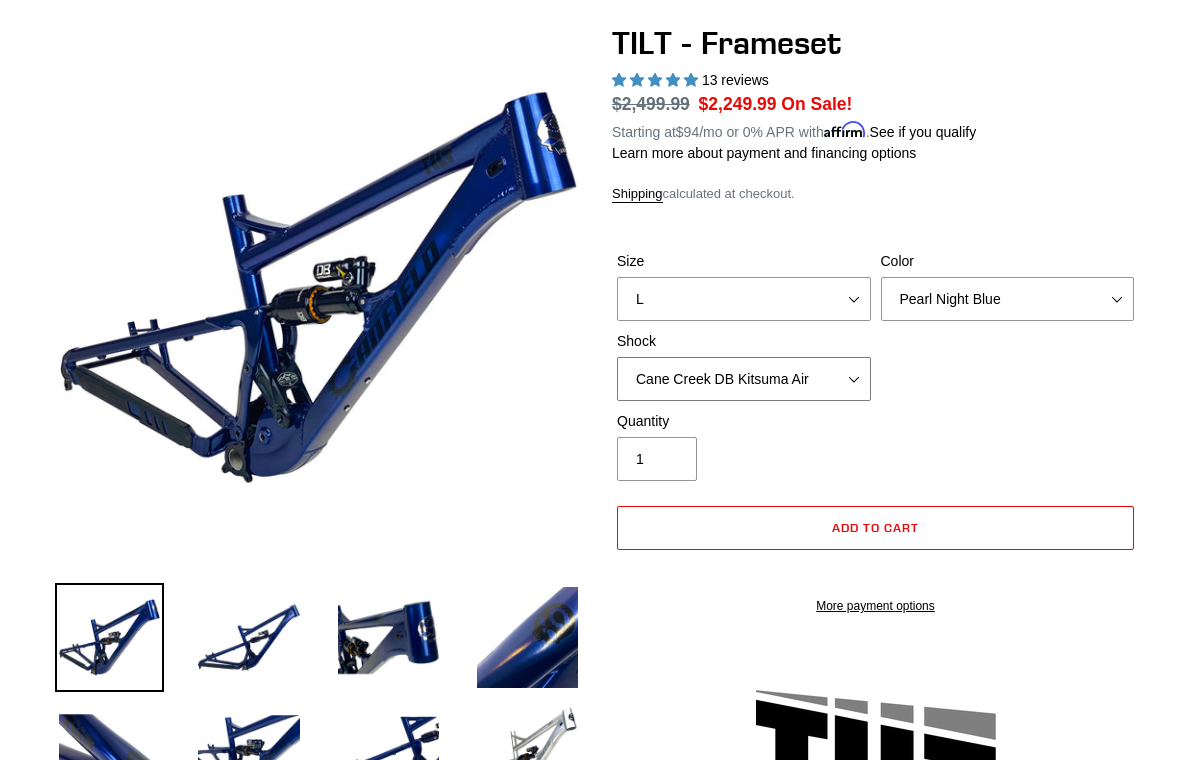 scroll, scrollTop: 179, scrollLeft: 0, axis: vertical 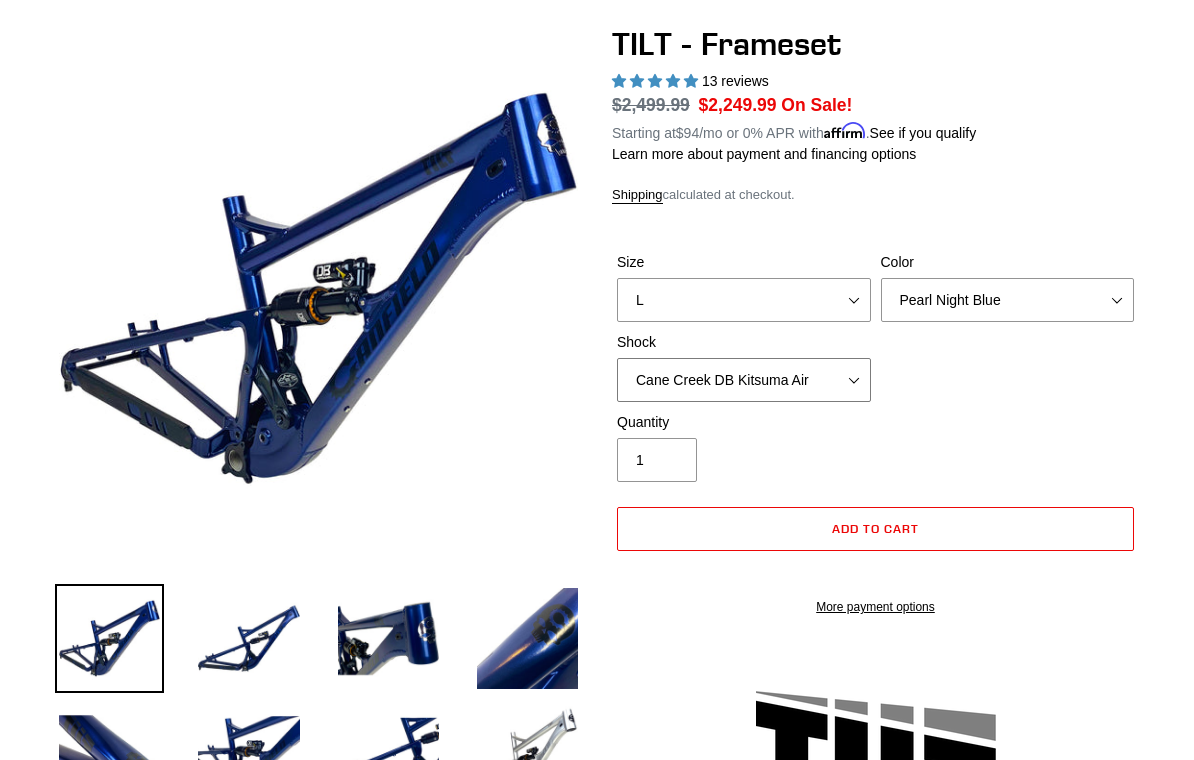 click on "No Shock
Cane Creek DB Kitsuma Air
RockShox Deluxe Ultimate
Fox FLOAT X
EXT Storia Lok V3" at bounding box center [744, 380] 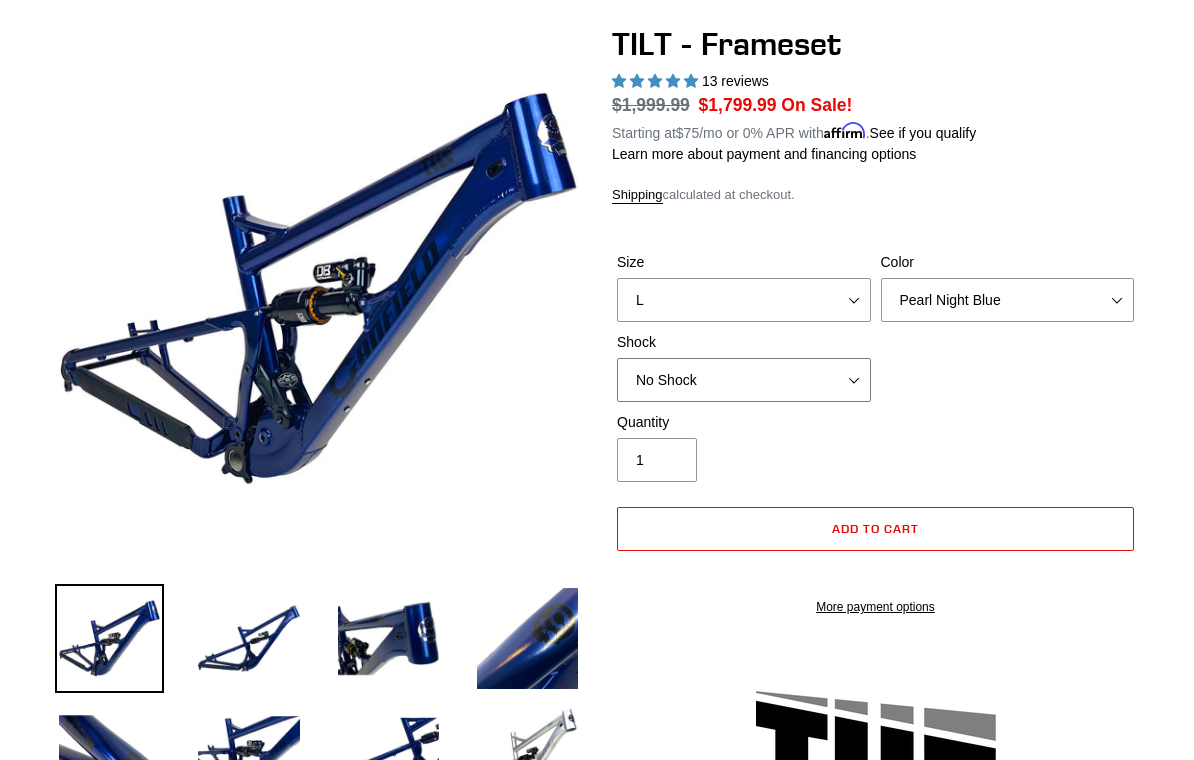 click on "No Shock
Cane Creek DB Kitsuma Air
RockShox Deluxe Ultimate
Fox FLOAT X
EXT Storia Lok V3" at bounding box center [744, 380] 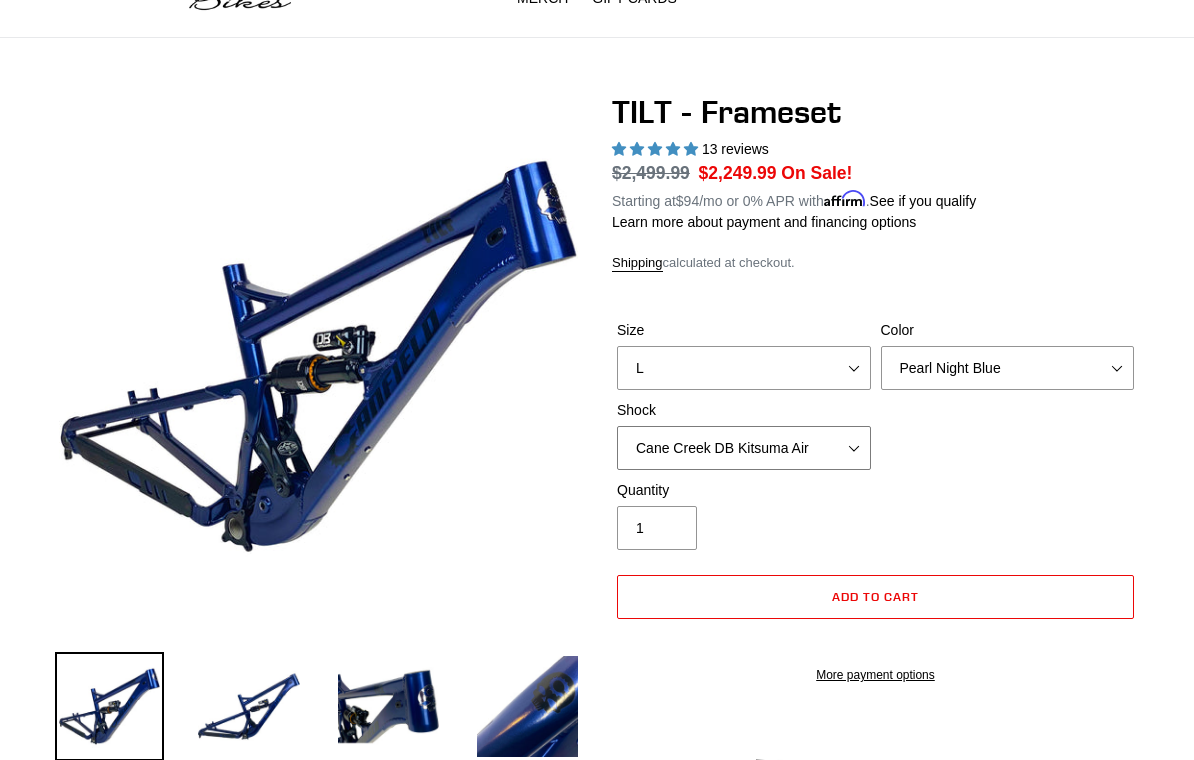 scroll, scrollTop: 111, scrollLeft: 0, axis: vertical 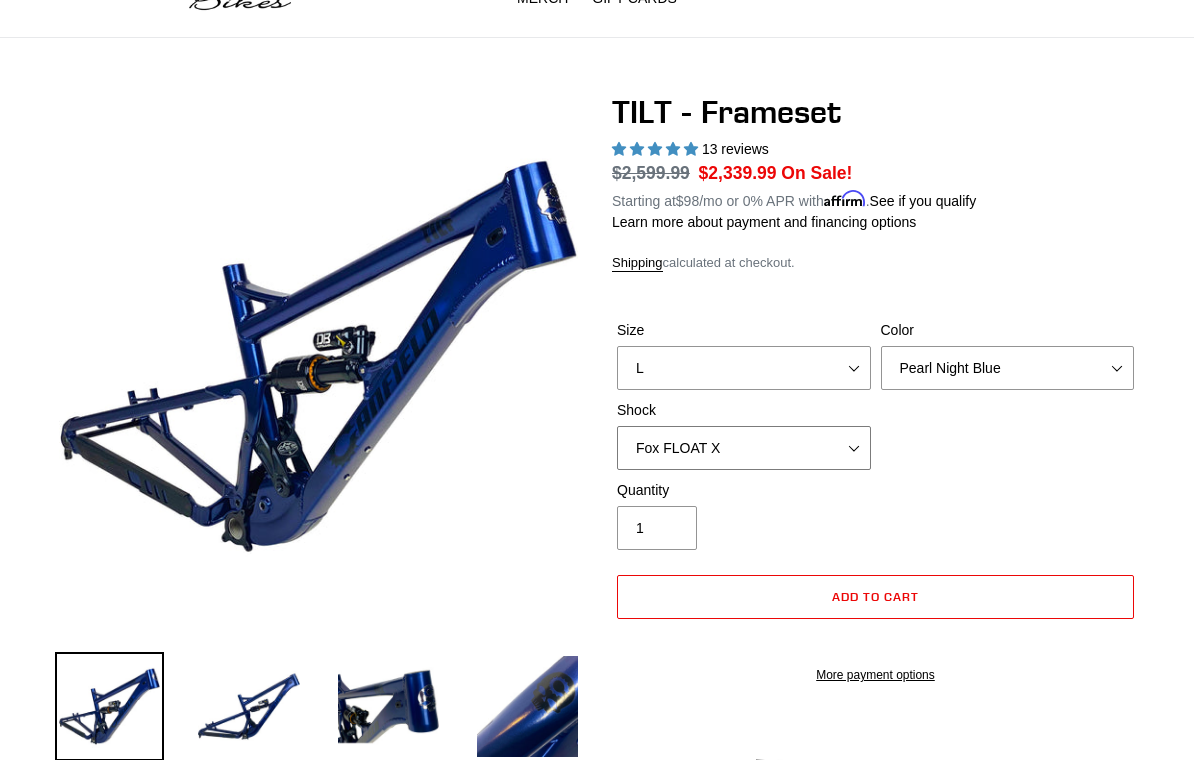 click on "No Shock
Cane Creek DB Kitsuma Air
RockShox Deluxe Ultimate
Fox FLOAT X
EXT Storia Lok V3" at bounding box center (744, 448) 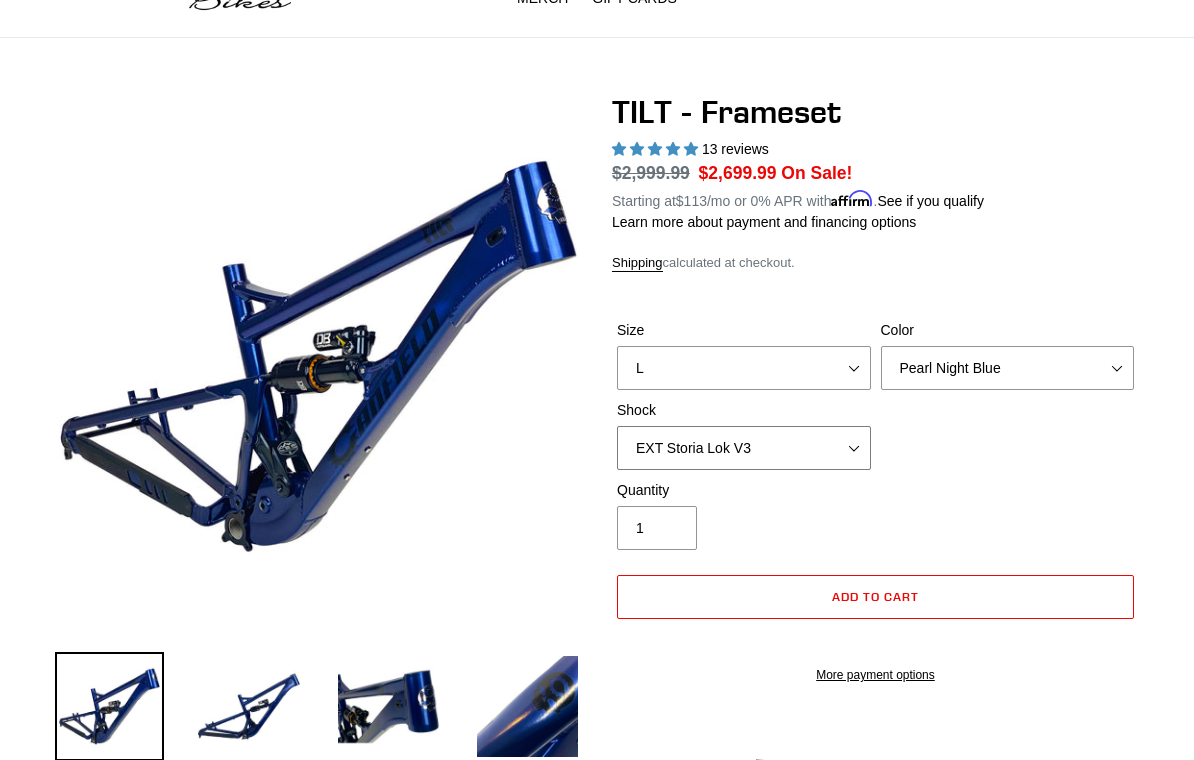 click on "No Shock
Cane Creek DB Kitsuma Air
RockShox Deluxe Ultimate
Fox FLOAT X
EXT Storia Lok V3" at bounding box center (744, 448) 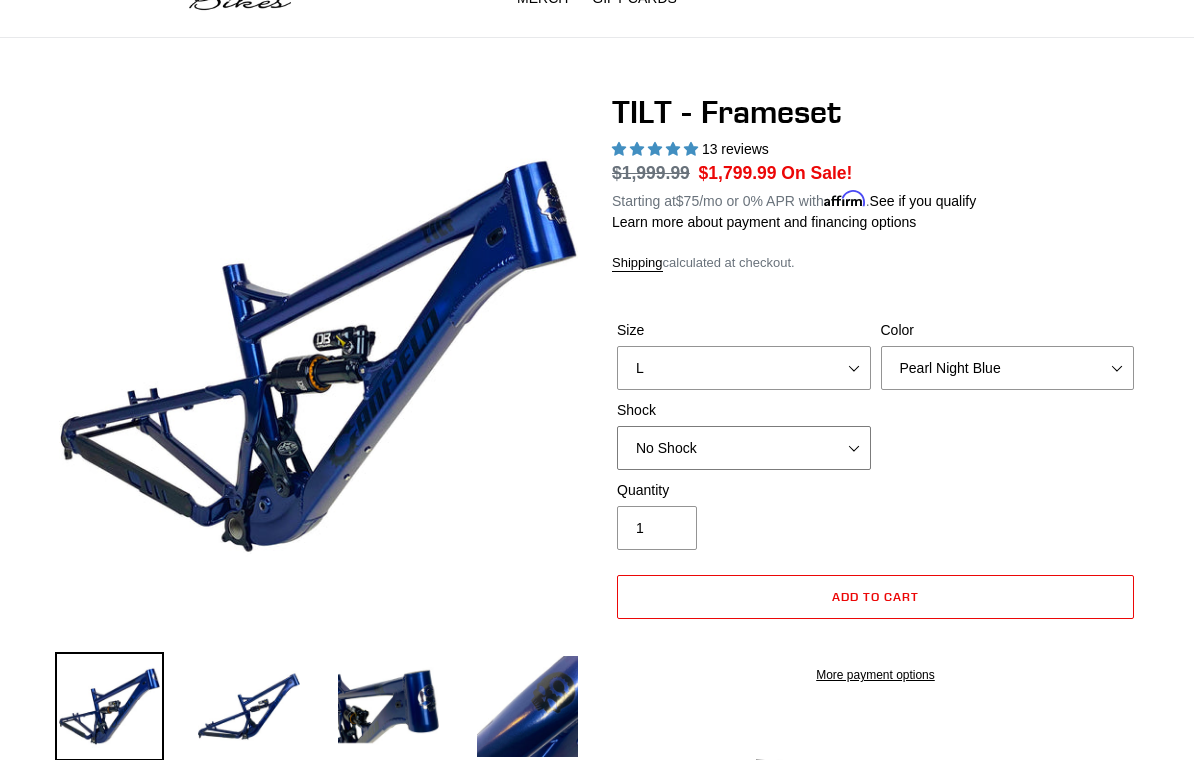 click on "No Shock
Cane Creek DB Kitsuma Air
RockShox Deluxe Ultimate
Fox FLOAT X
EXT Storia Lok V3" at bounding box center (744, 448) 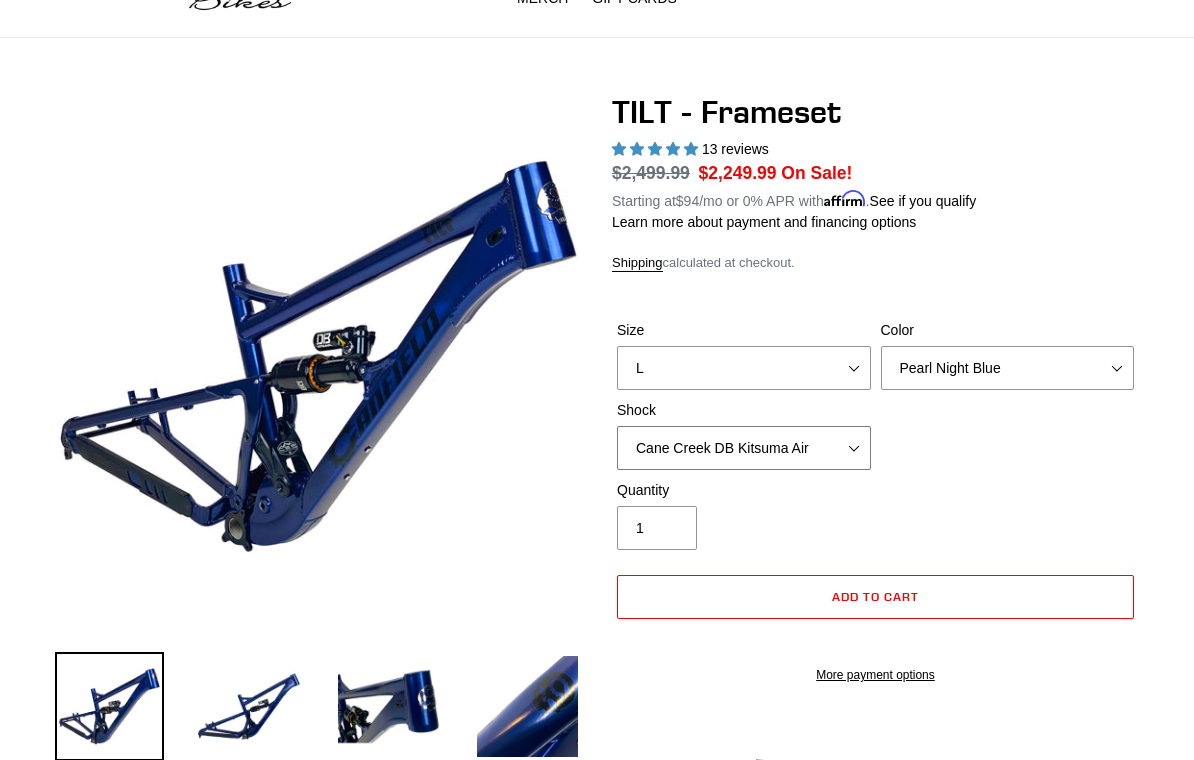click on "No Shock
Cane Creek DB Kitsuma Air
RockShox Deluxe Ultimate
Fox FLOAT X
EXT Storia Lok V3" at bounding box center (744, 448) 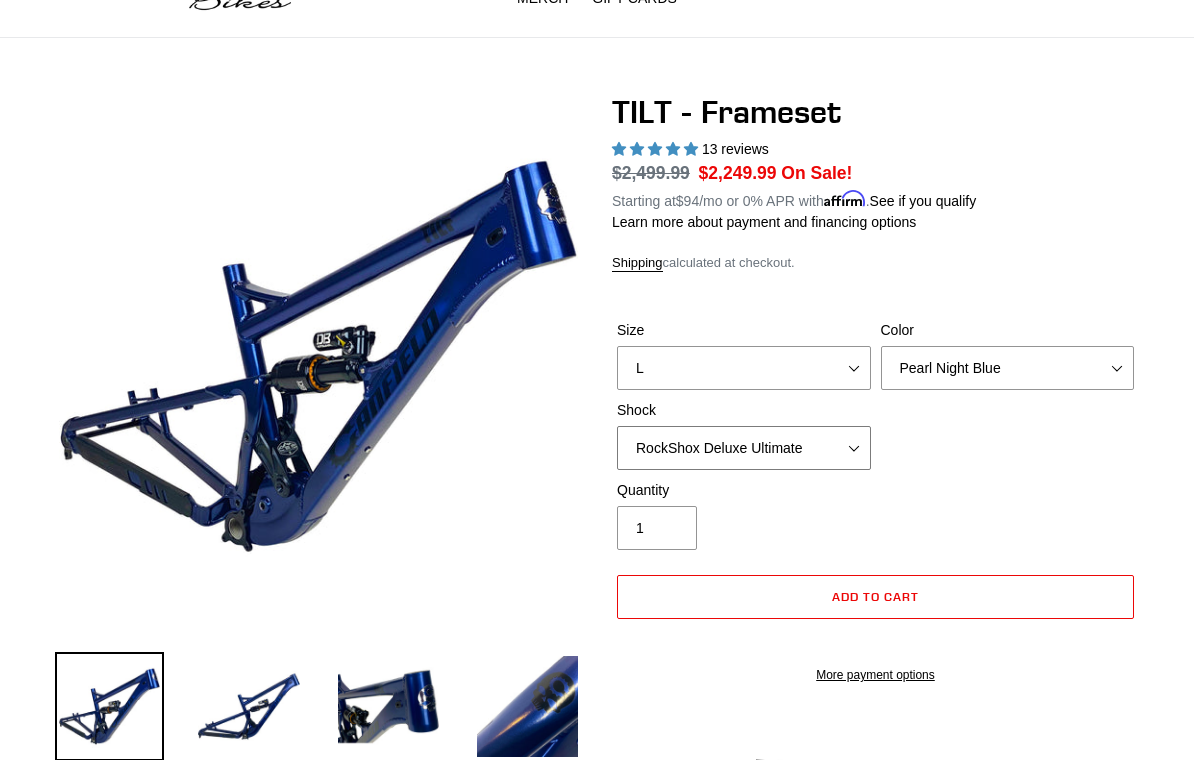 click on "No Shock
Cane Creek DB Kitsuma Air
RockShox Deluxe Ultimate
Fox FLOAT X
EXT Storia Lok V3" at bounding box center [744, 448] 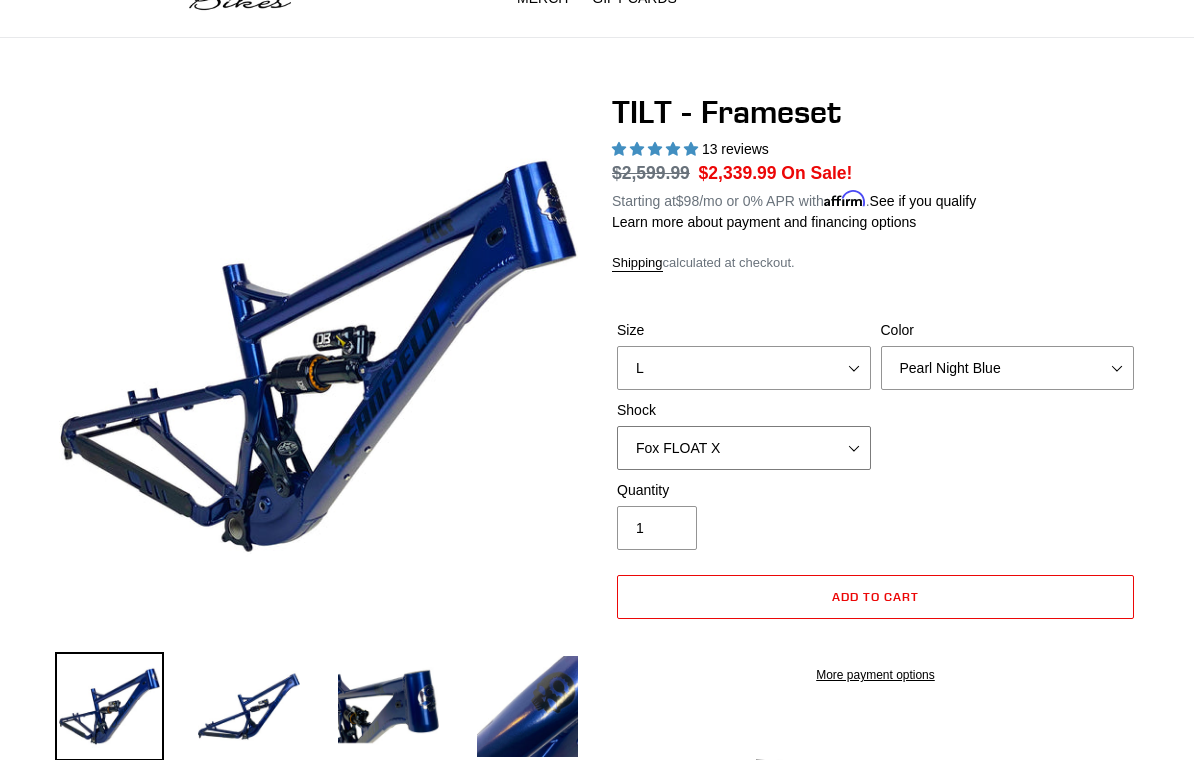 click on "No Shock
Cane Creek DB Kitsuma Air
RockShox Deluxe Ultimate
Fox FLOAT X
EXT Storia Lok V3" at bounding box center [744, 448] 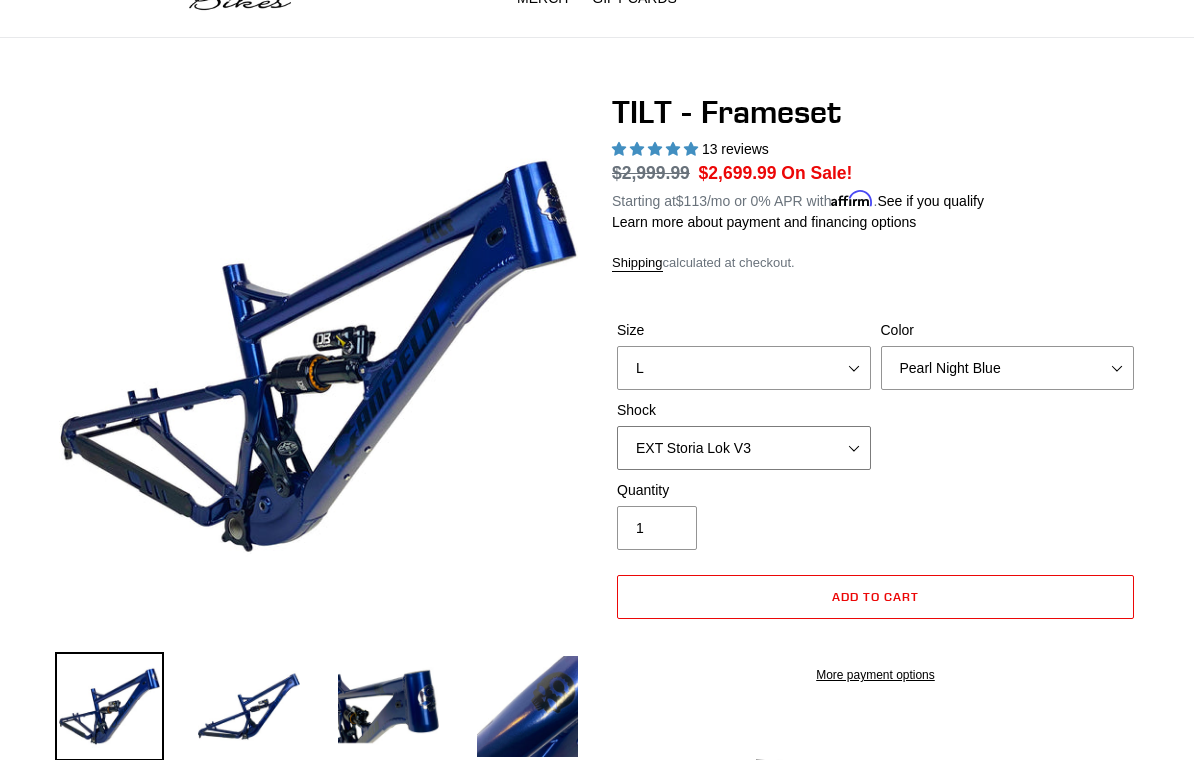 click on "No Shock
Cane Creek DB Kitsuma Air
RockShox Deluxe Ultimate
Fox FLOAT X
EXT Storia Lok V3" at bounding box center (744, 448) 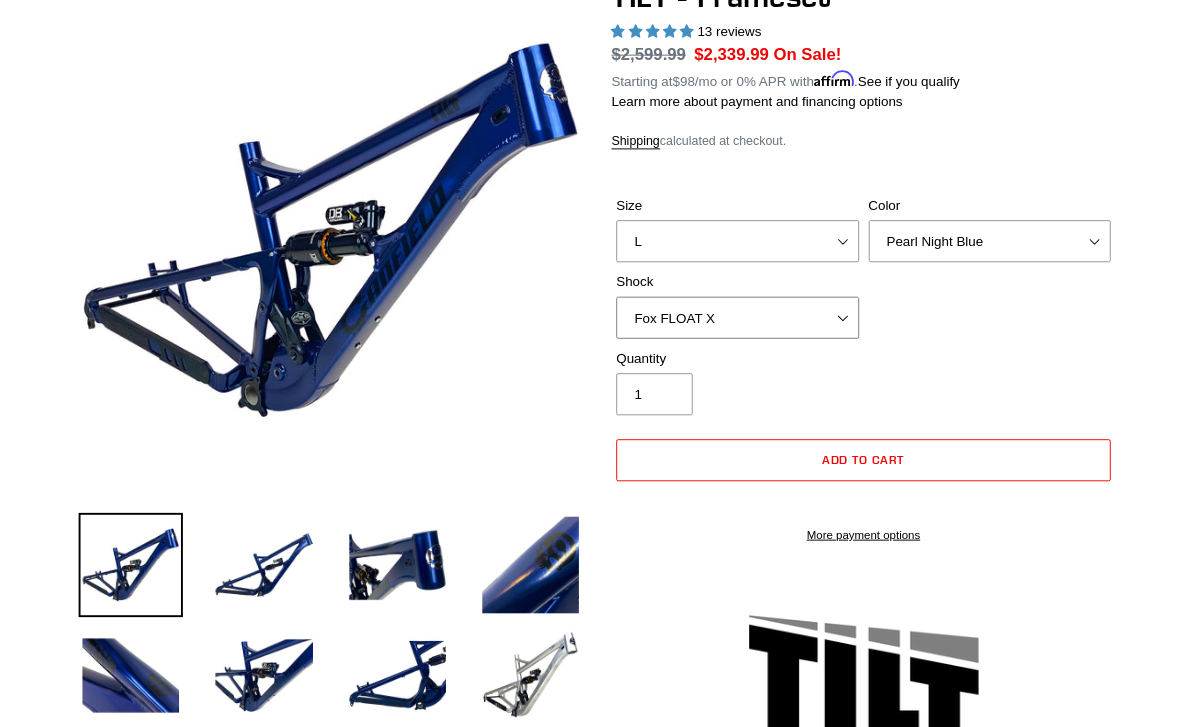 scroll, scrollTop: 0, scrollLeft: 0, axis: both 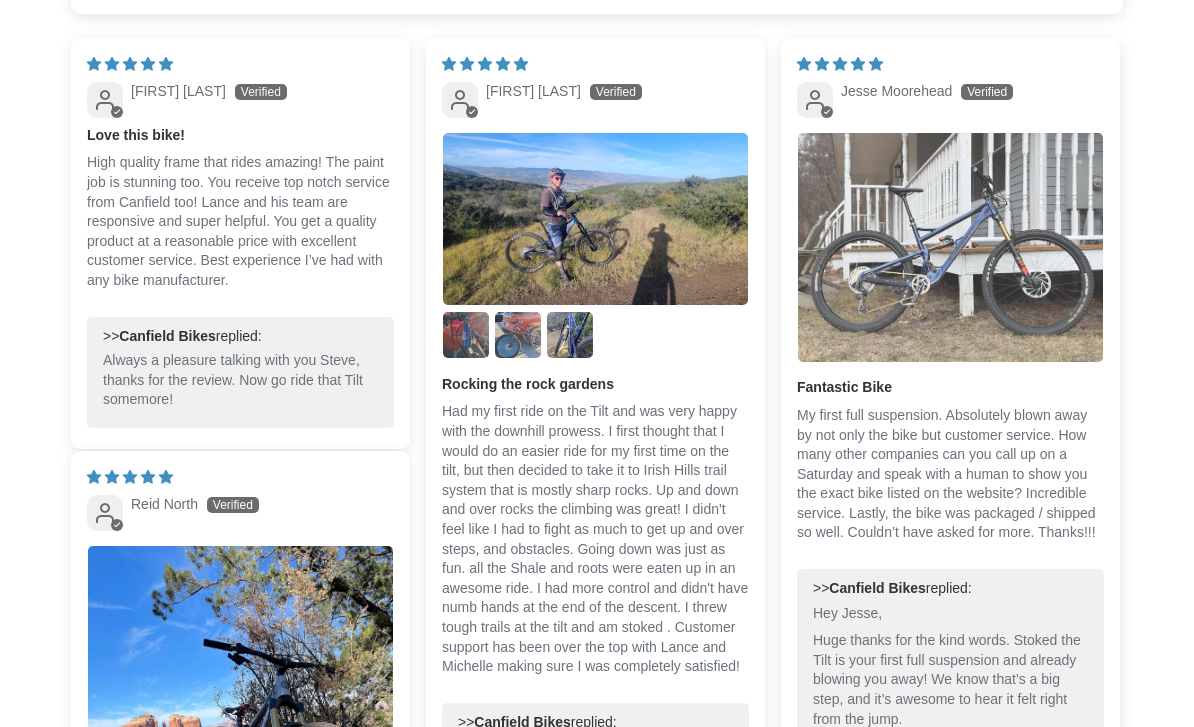 click at bounding box center [950, 247] 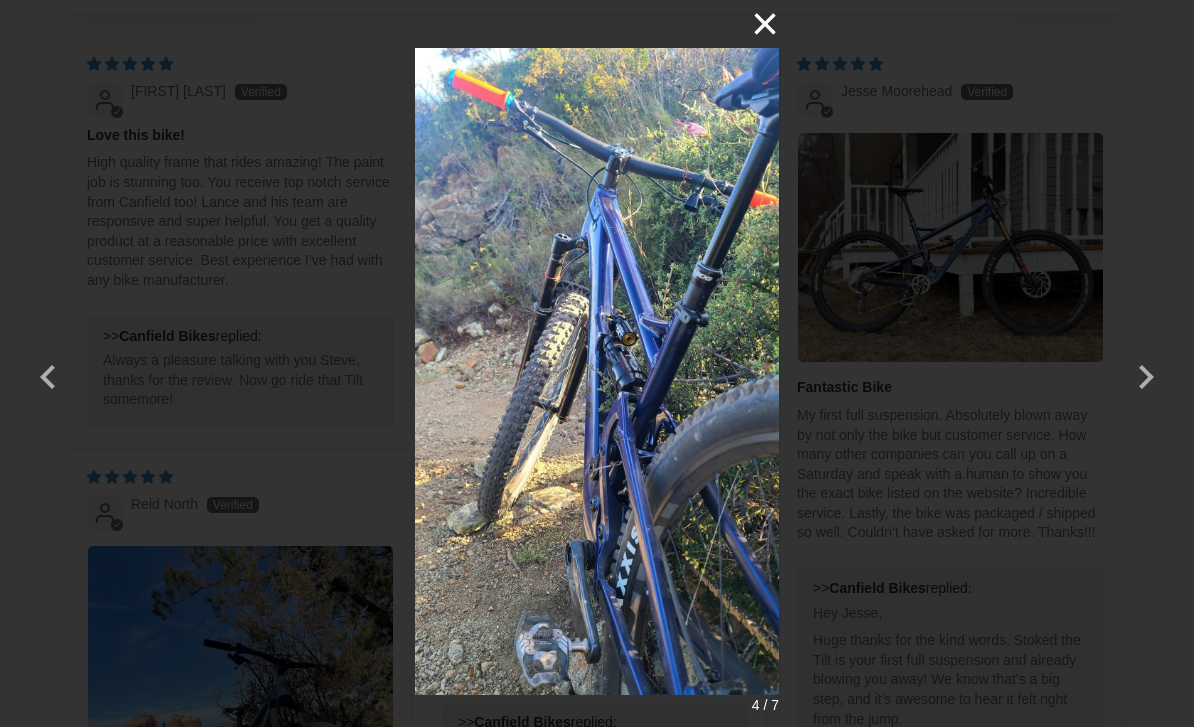 click on "×" at bounding box center [755, 24] 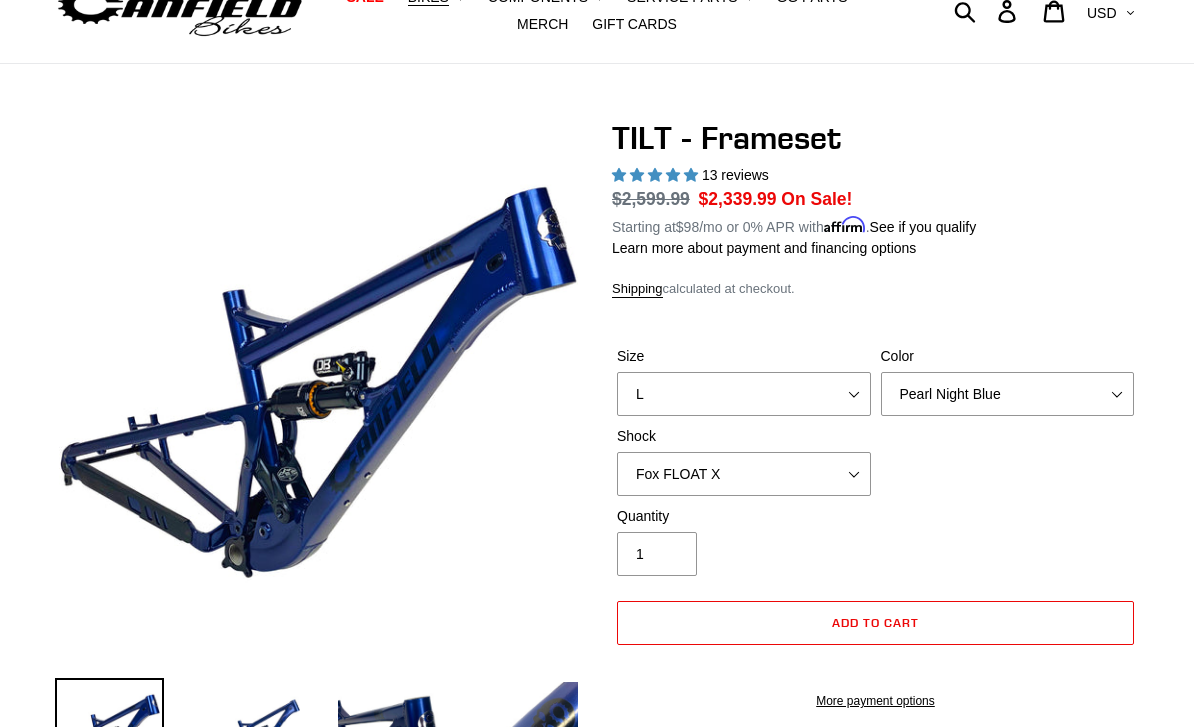scroll, scrollTop: 82, scrollLeft: 0, axis: vertical 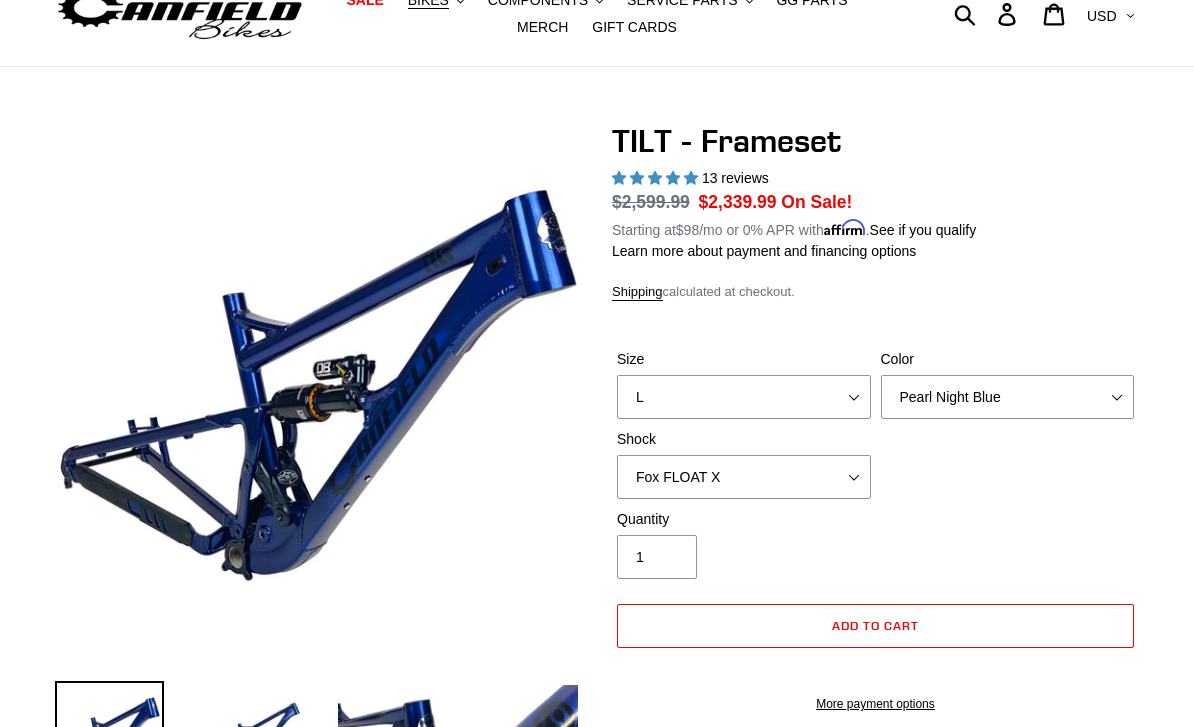 click at bounding box center (597, 1652) 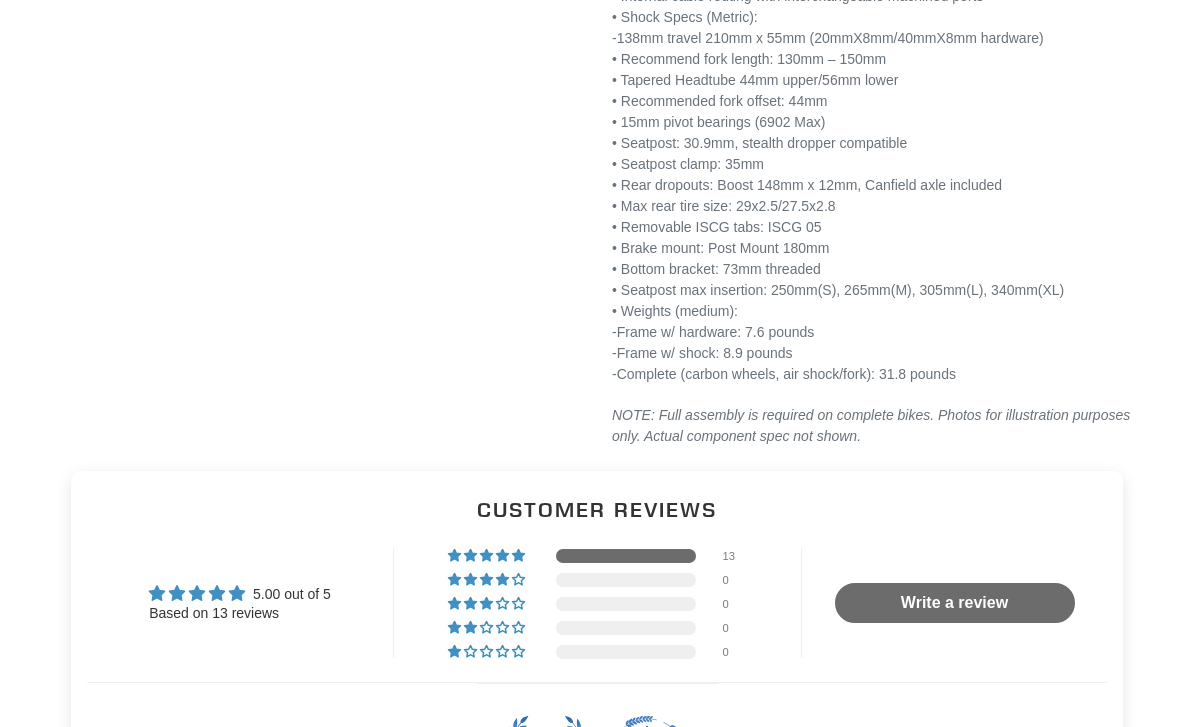 scroll, scrollTop: 2819, scrollLeft: 0, axis: vertical 